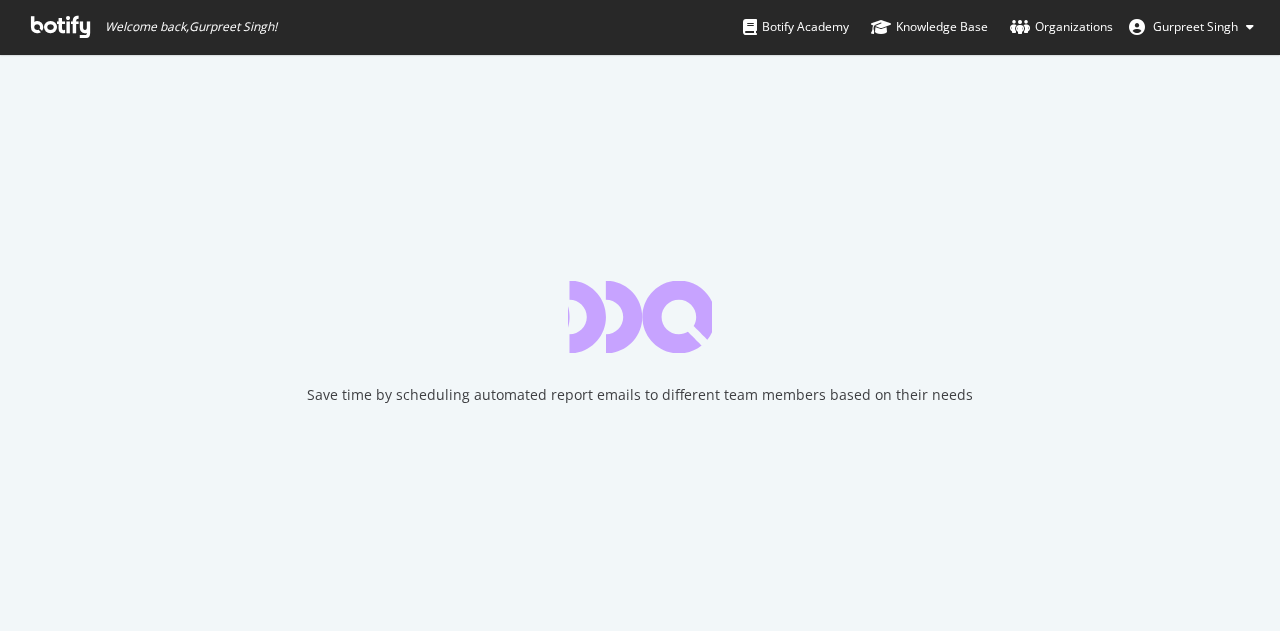 scroll, scrollTop: 0, scrollLeft: 0, axis: both 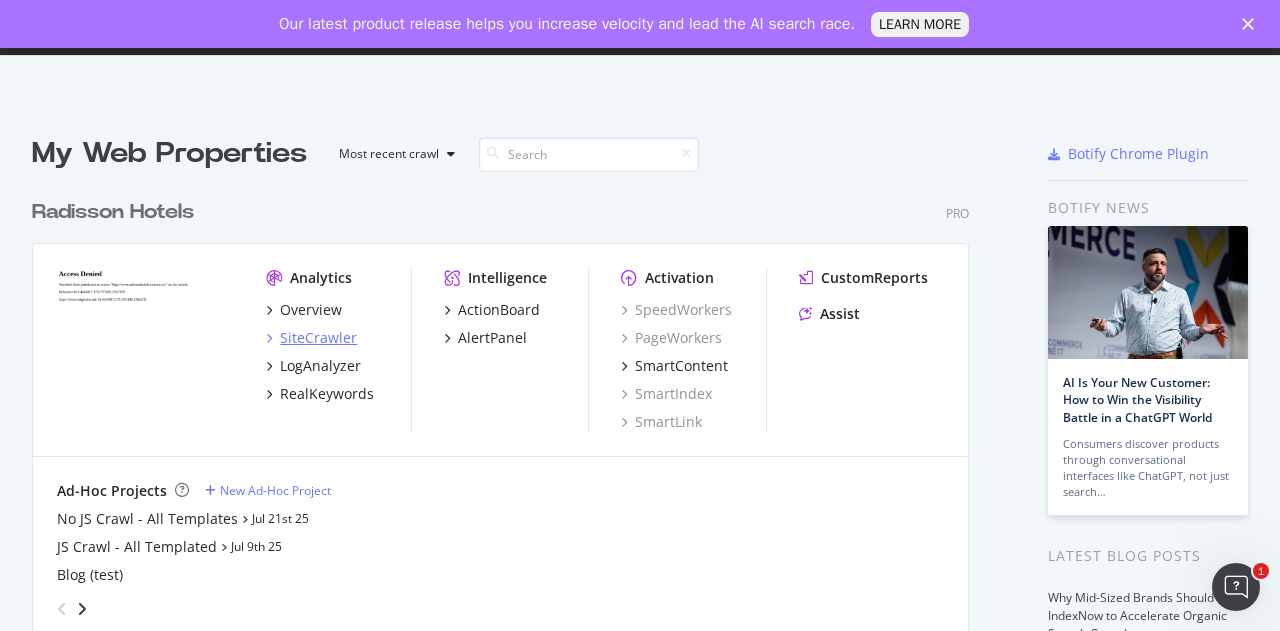 click on "SiteCrawler" at bounding box center (318, 338) 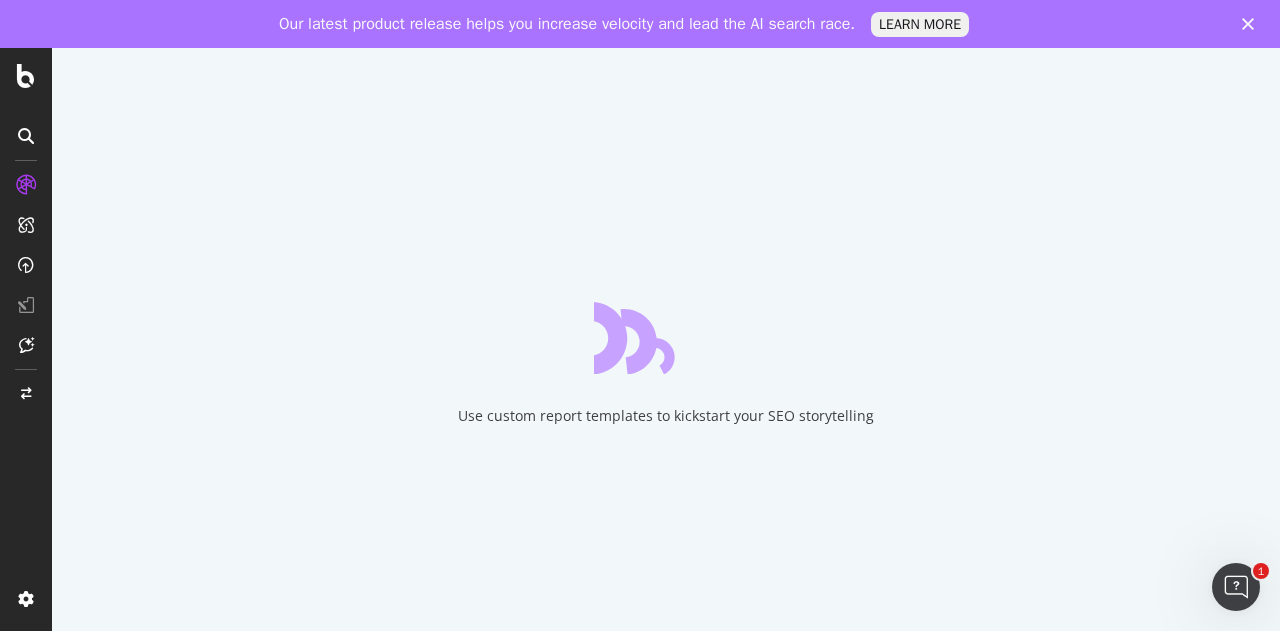 click on "Use custom report templates to kickstart your SEO storytelling" at bounding box center [666, 363] 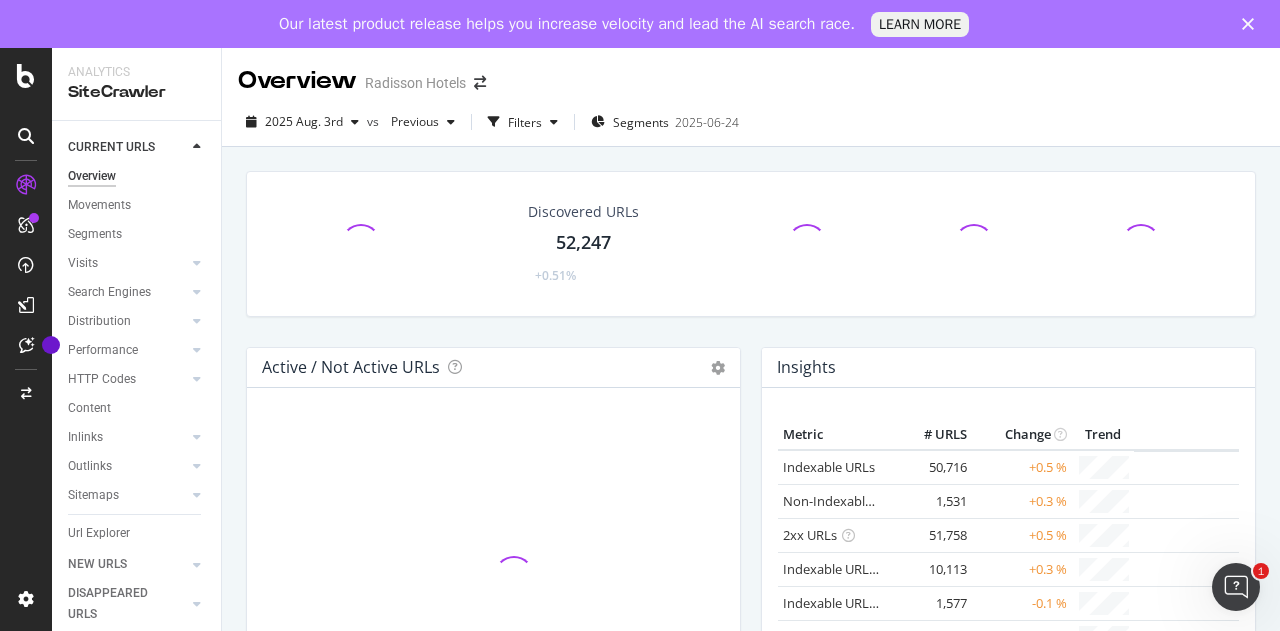 click on "LEARN MORE" at bounding box center (920, 24) 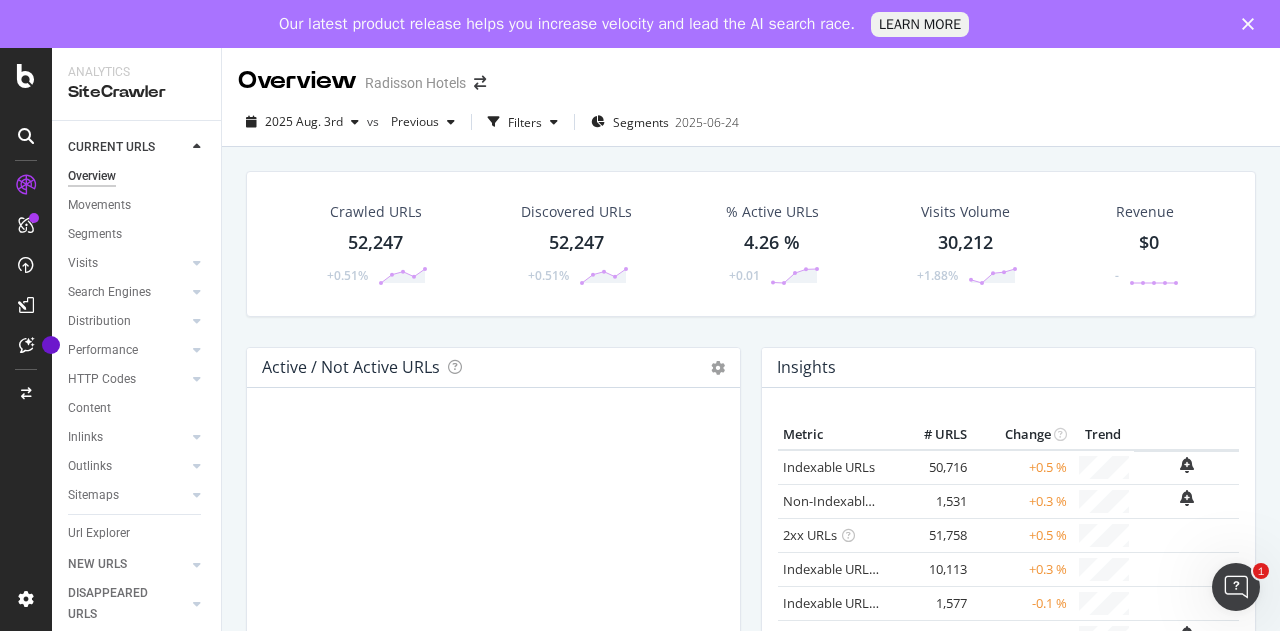 scroll, scrollTop: 31, scrollLeft: 0, axis: vertical 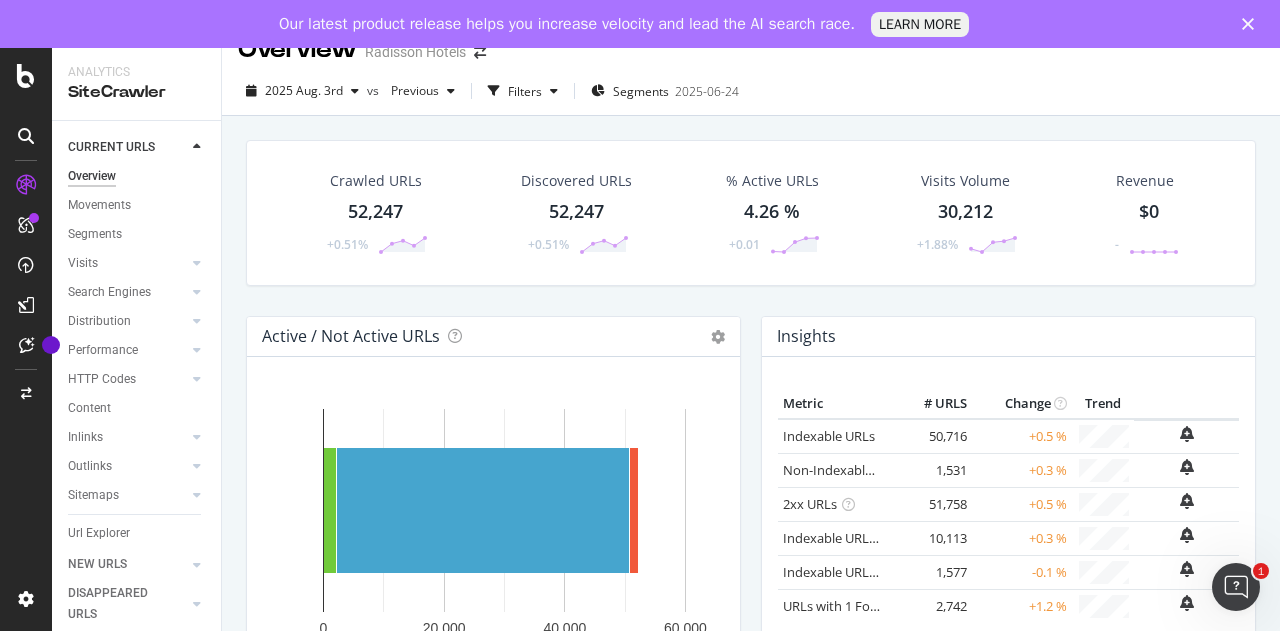 click on "52,247" at bounding box center (576, 212) 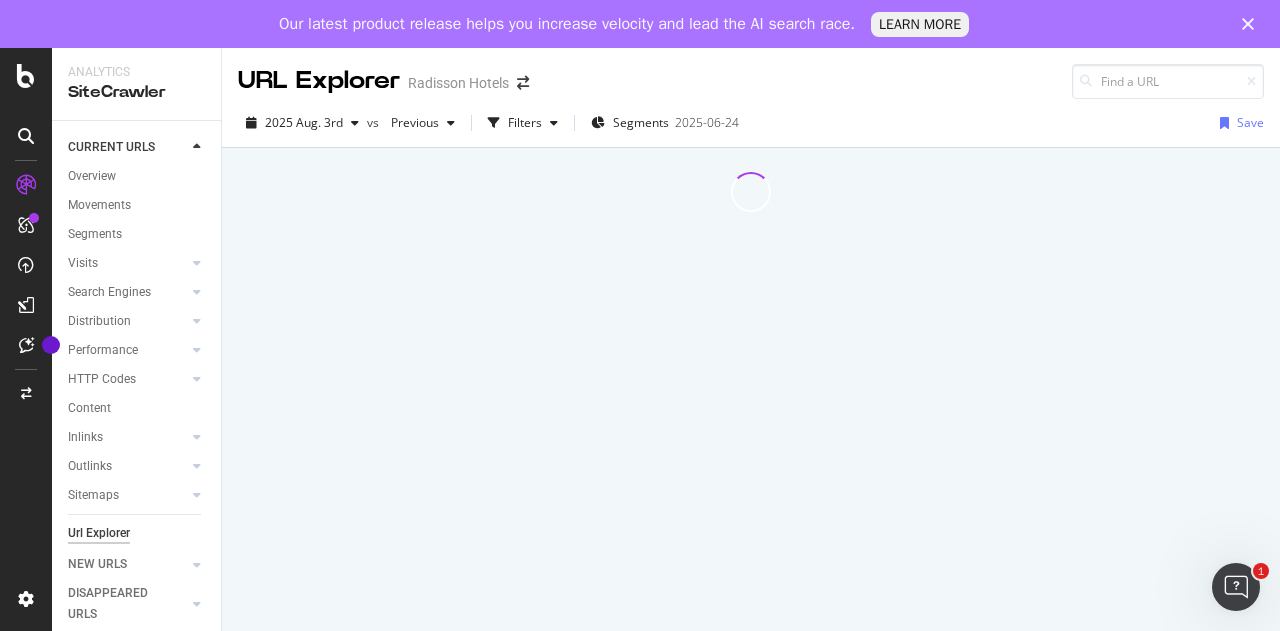 scroll, scrollTop: 0, scrollLeft: 0, axis: both 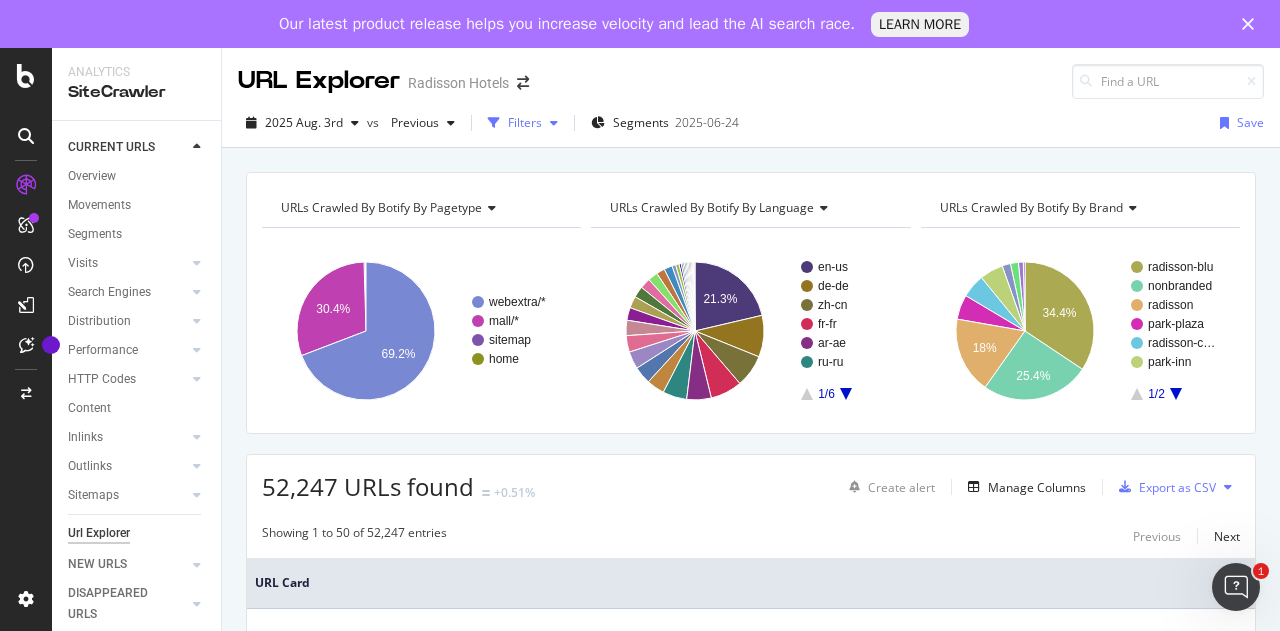 click at bounding box center (554, 123) 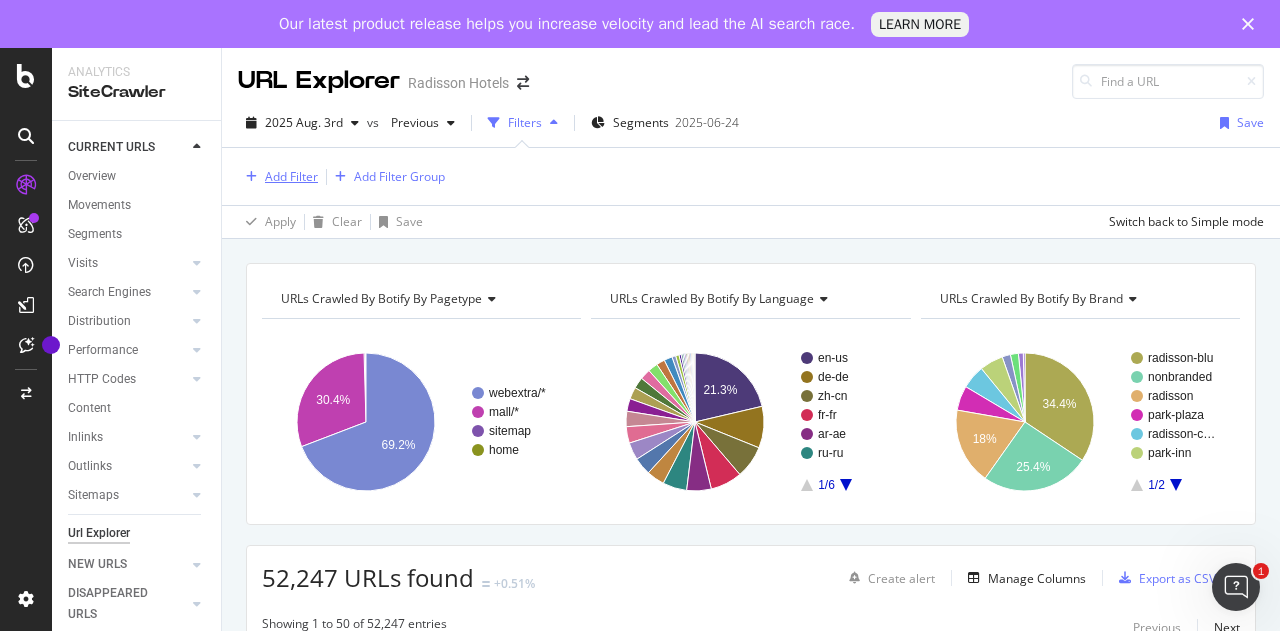 click on "Add Filter" at bounding box center [291, 176] 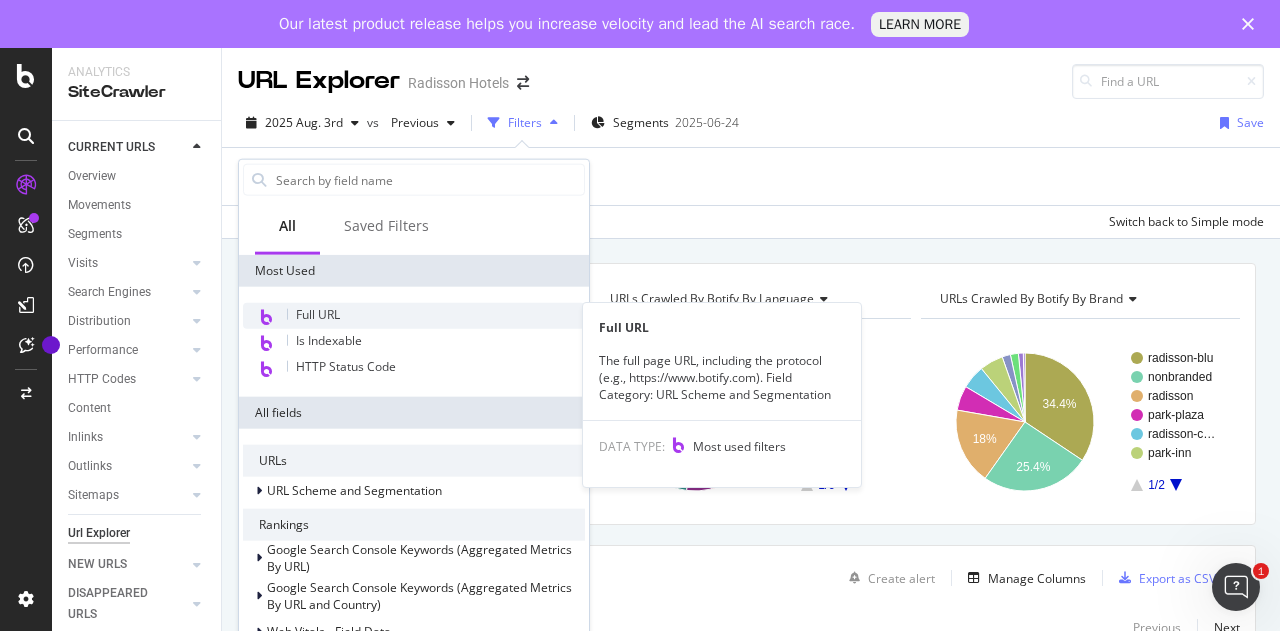 click on "Full URL" at bounding box center (318, 314) 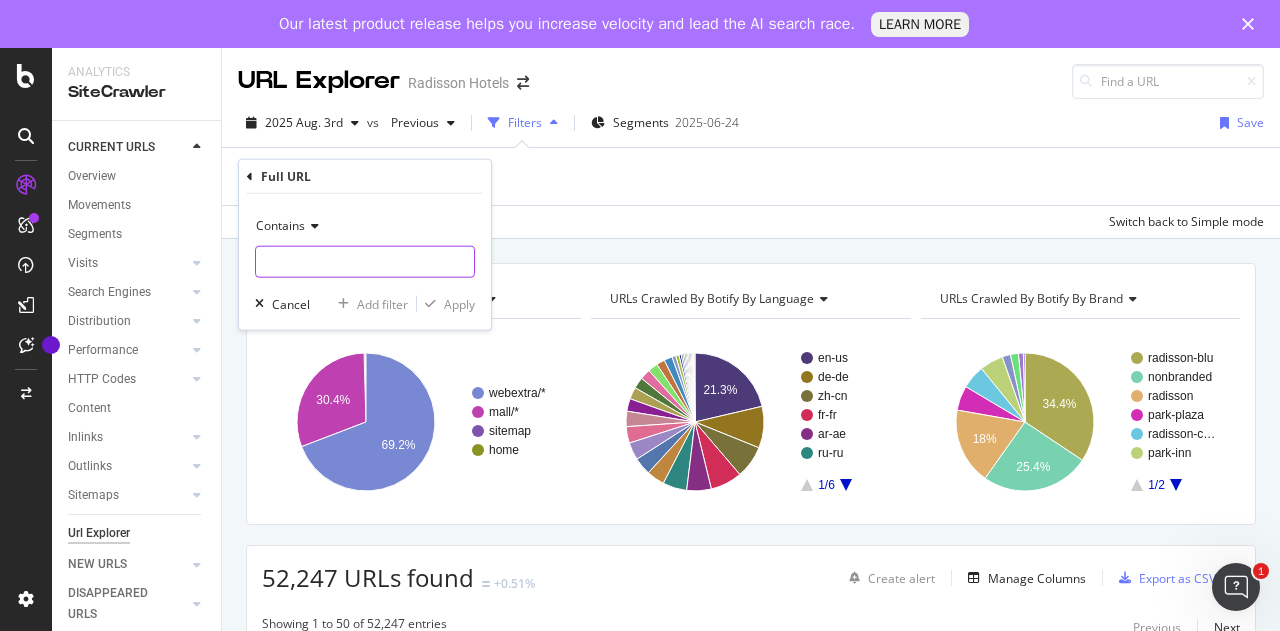 click at bounding box center (365, 262) 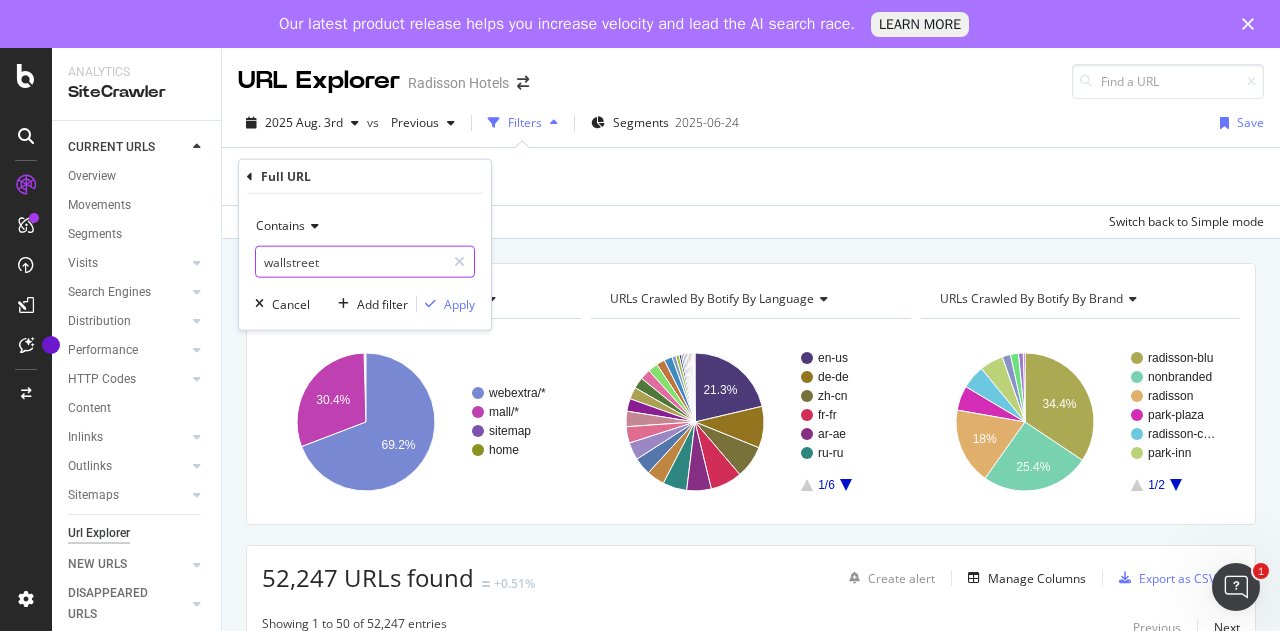 type on "wallstreet" 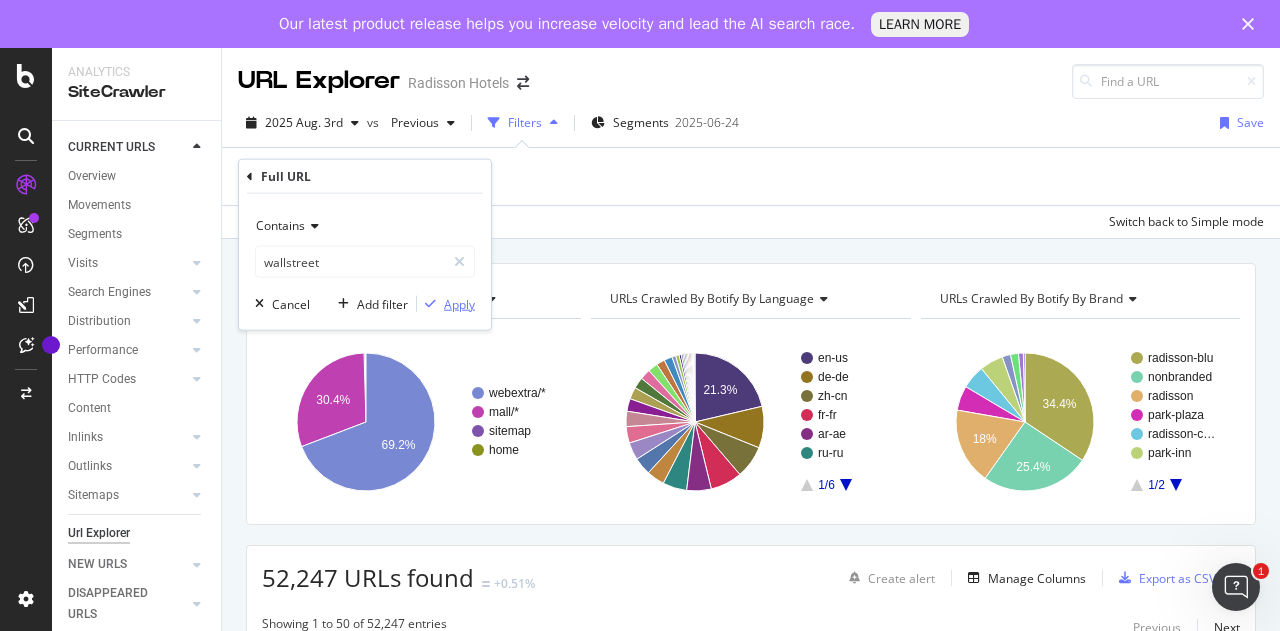 click on "Apply" at bounding box center [459, 303] 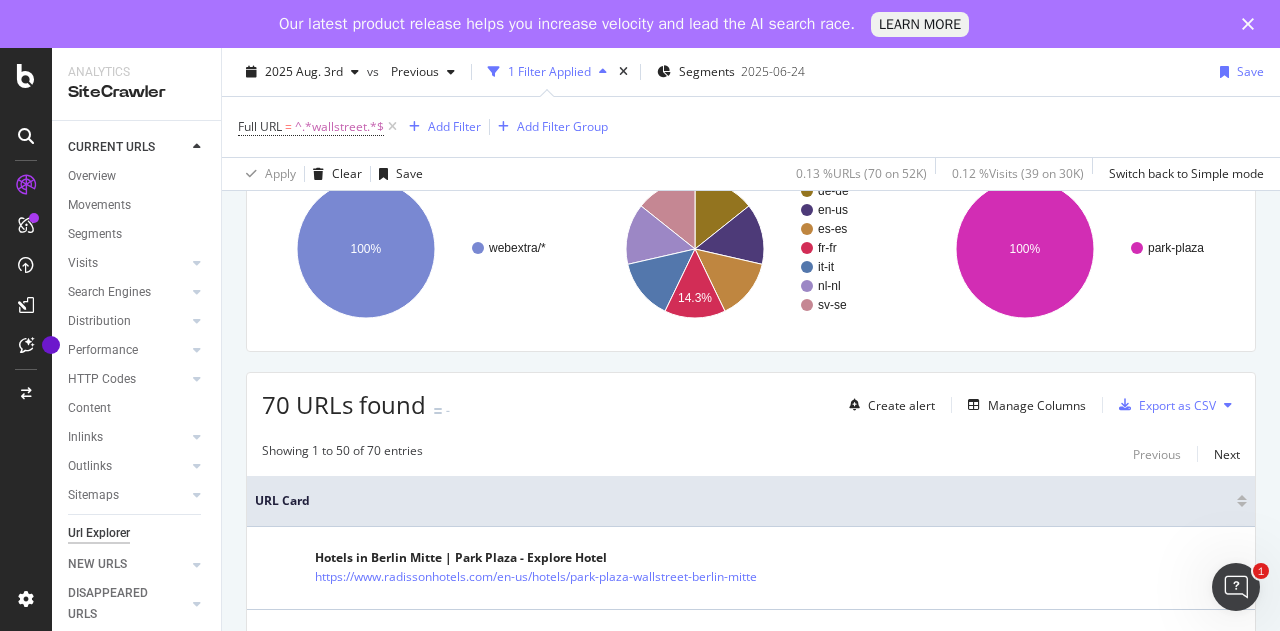 scroll, scrollTop: 197, scrollLeft: 0, axis: vertical 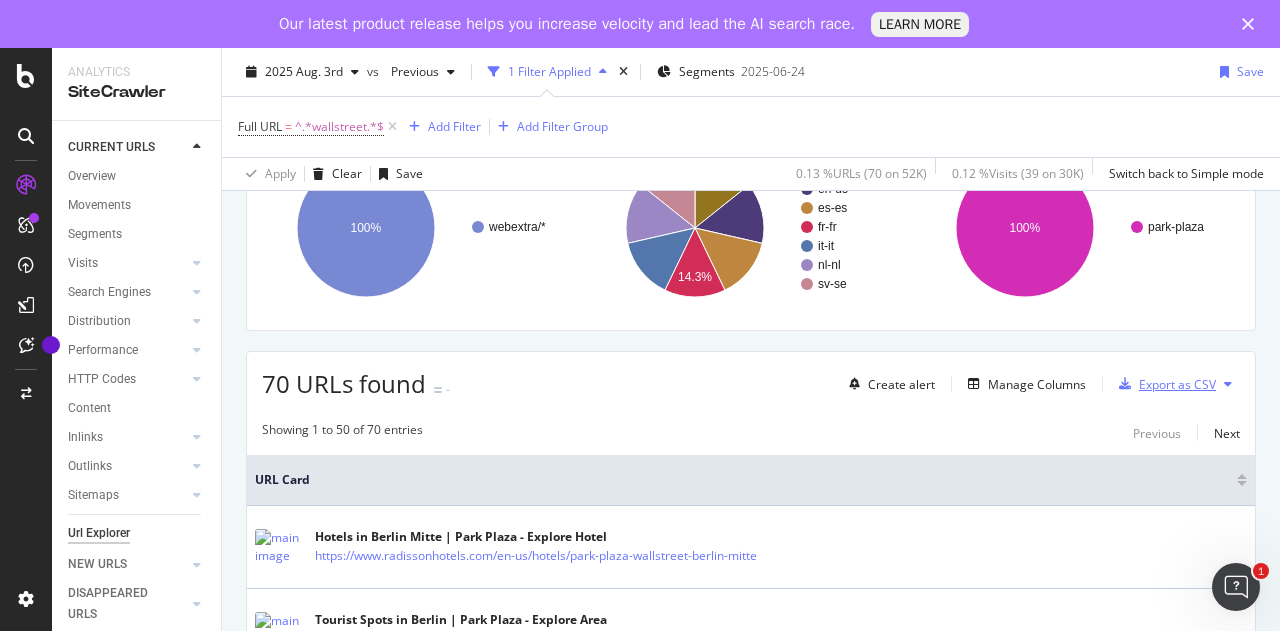 click on "Export as CSV" at bounding box center (1163, 384) 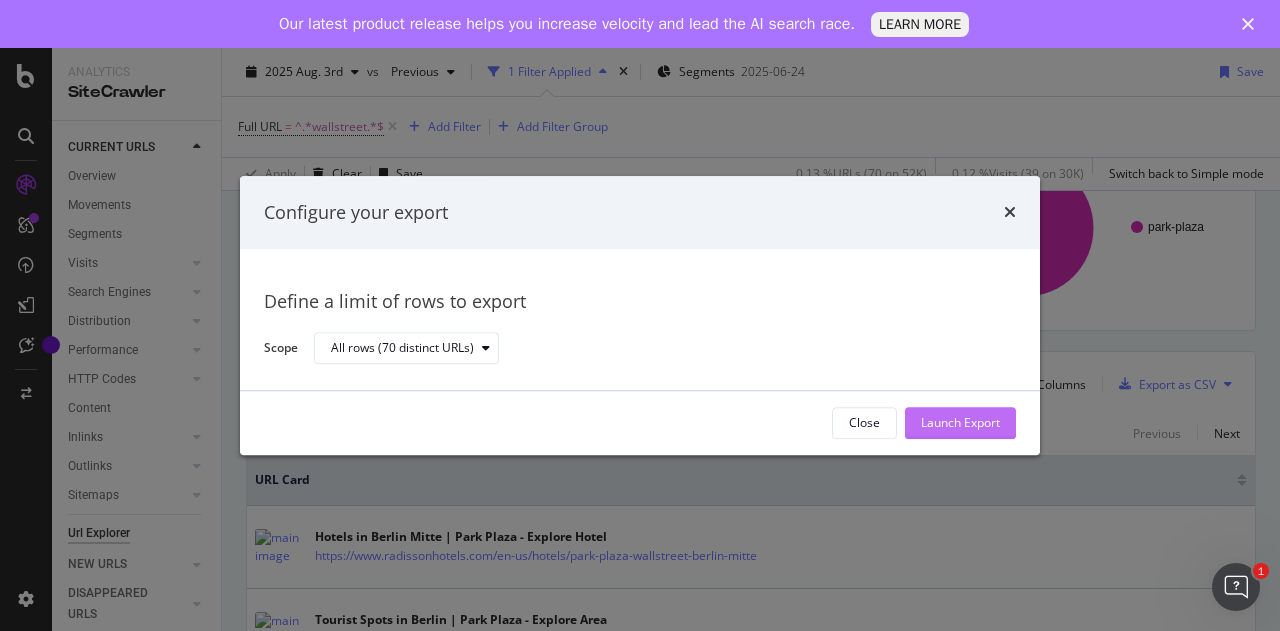 click on "Launch Export" at bounding box center [960, 423] 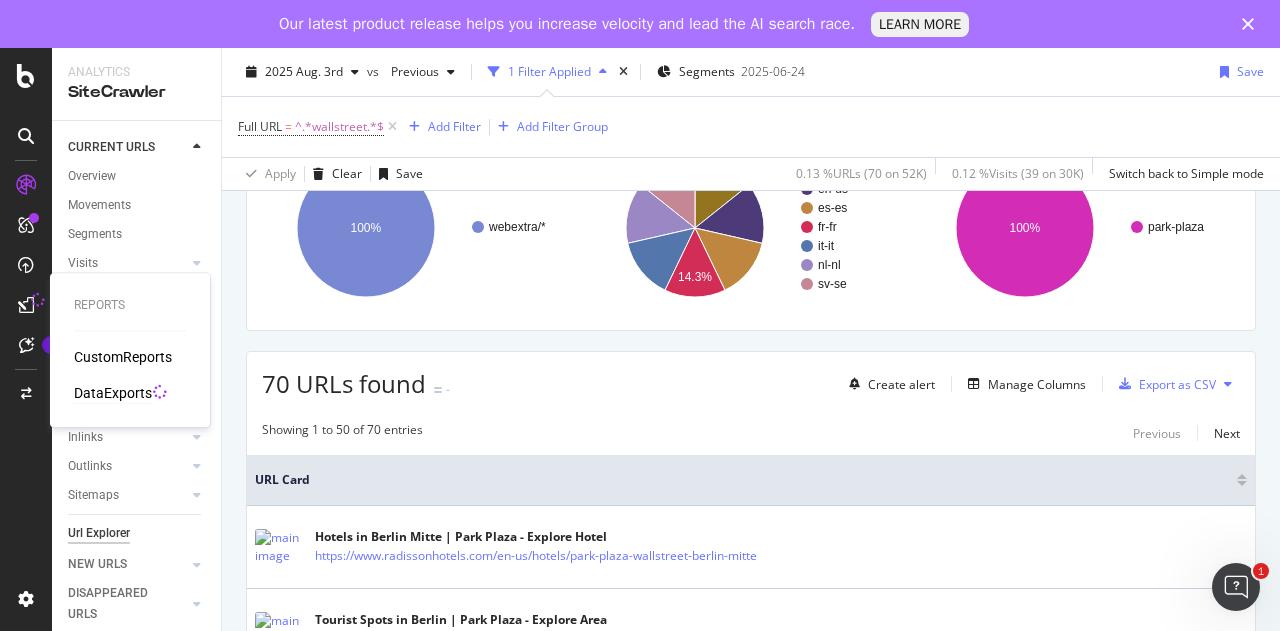 click on "DataExports" at bounding box center (113, 393) 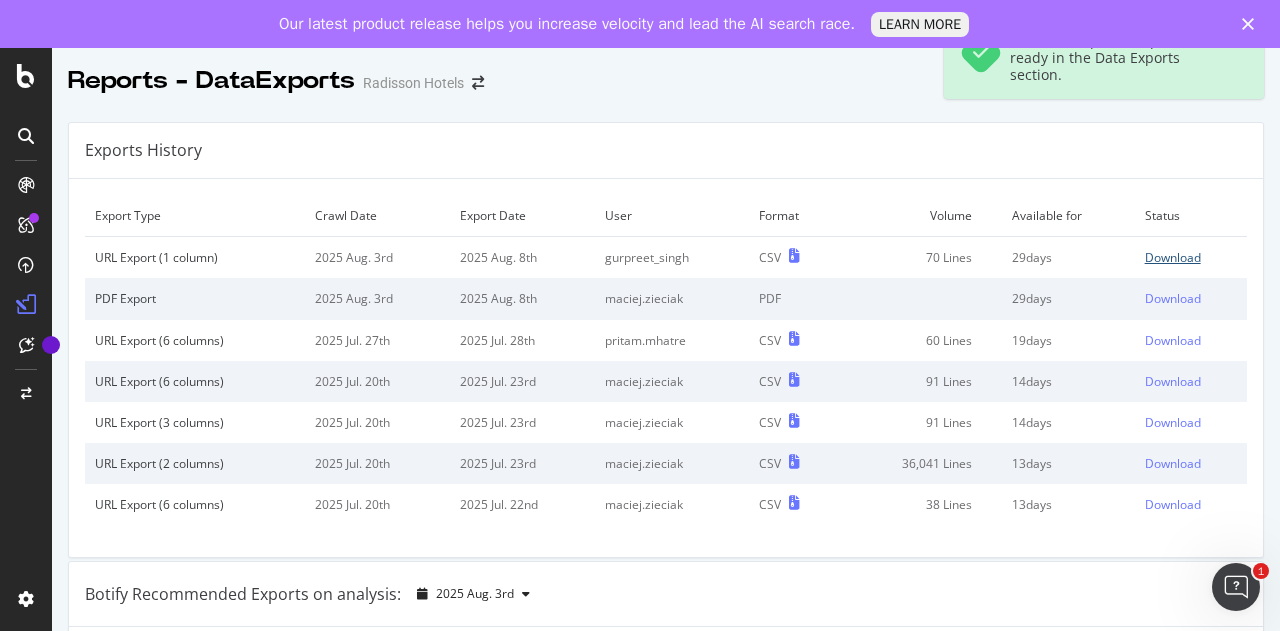 click on "Download" at bounding box center [1173, 257] 